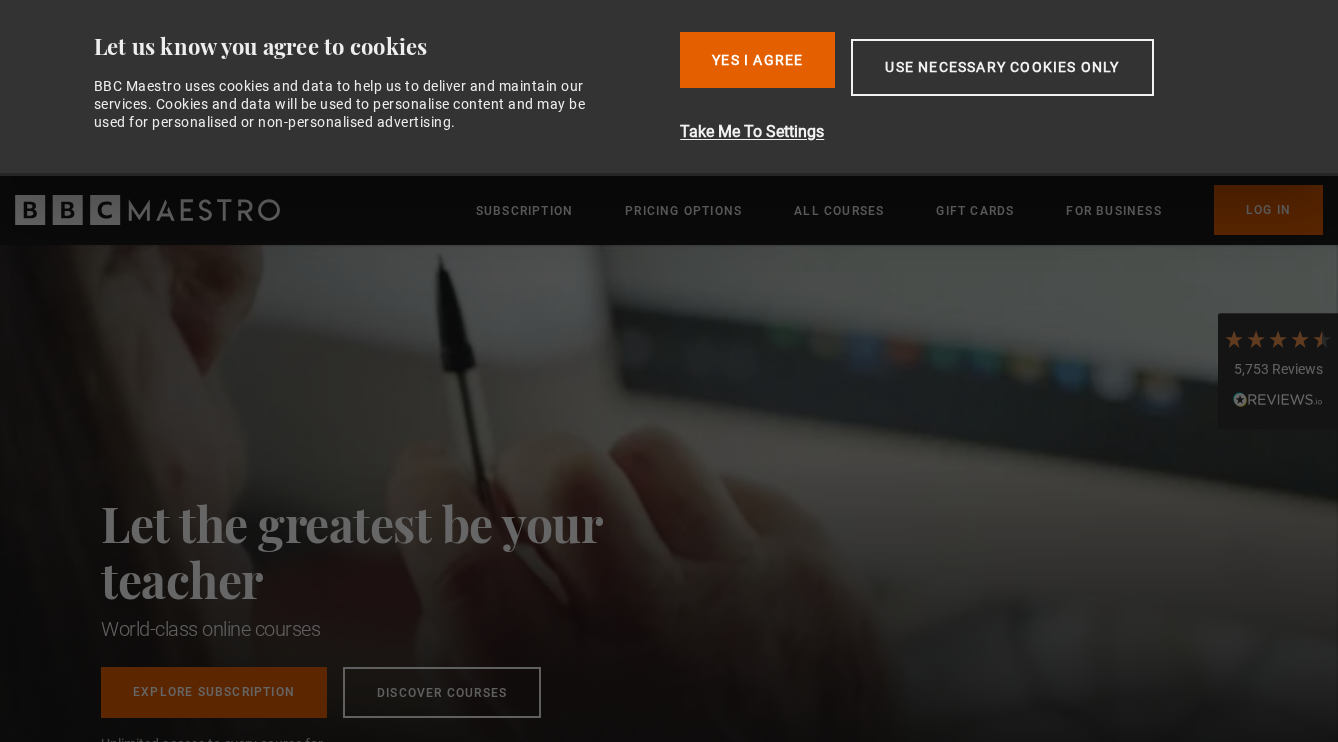 scroll, scrollTop: 0, scrollLeft: 0, axis: both 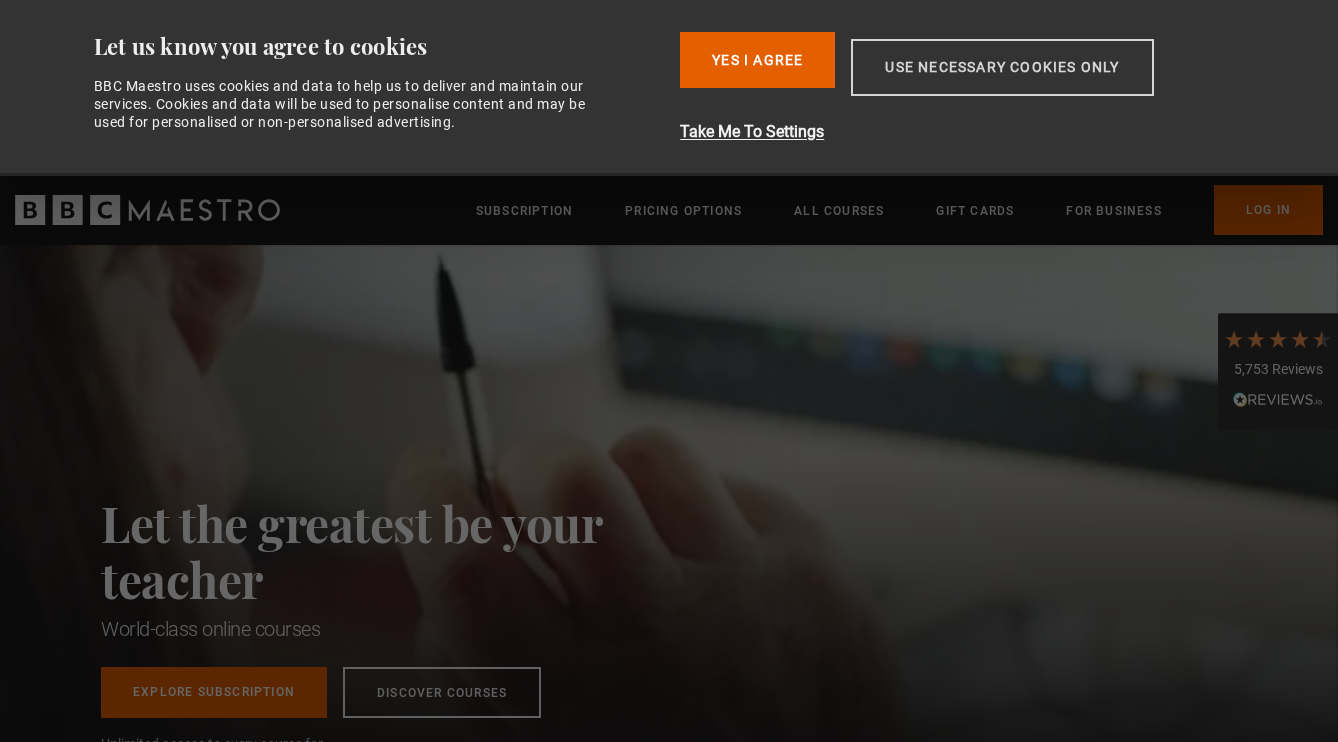 click on "Use necessary cookies only" at bounding box center (1002, 67) 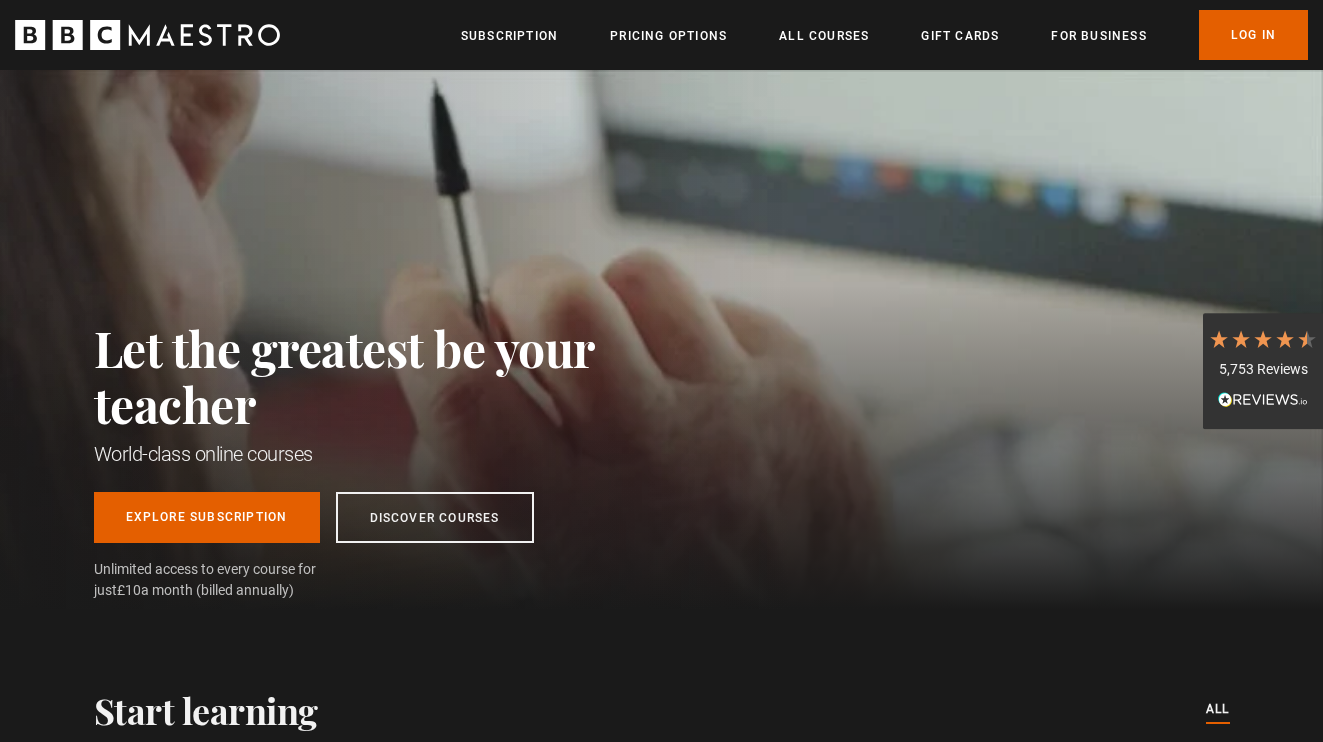 scroll, scrollTop: 0, scrollLeft: 262, axis: horizontal 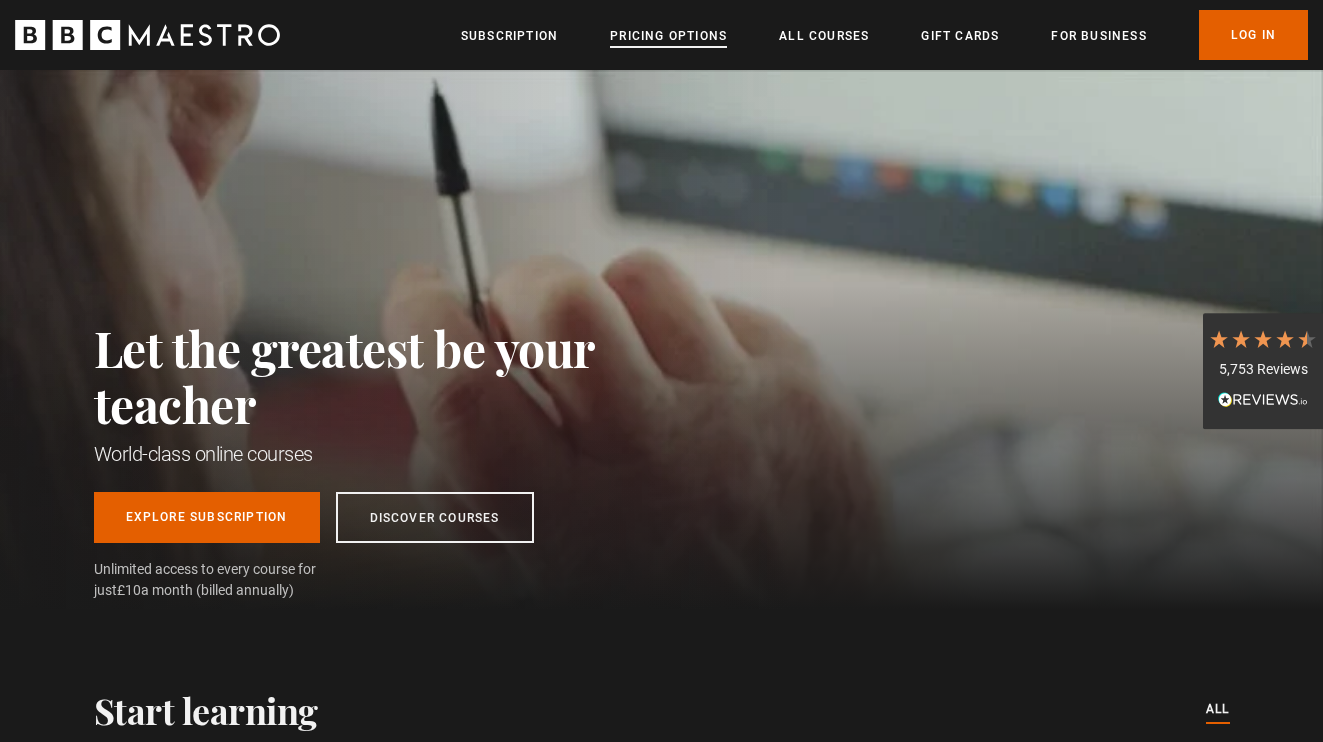 click on "Pricing Options" at bounding box center (668, 36) 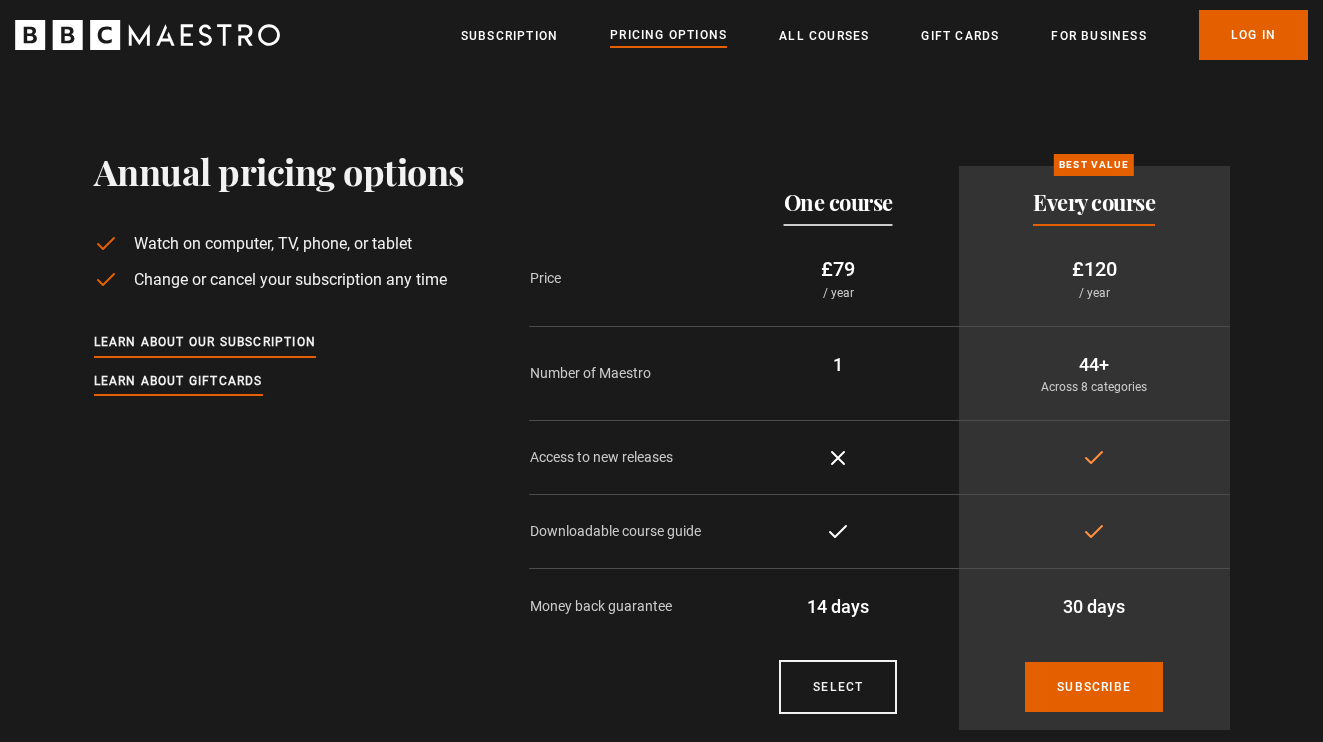 scroll, scrollTop: 0, scrollLeft: 0, axis: both 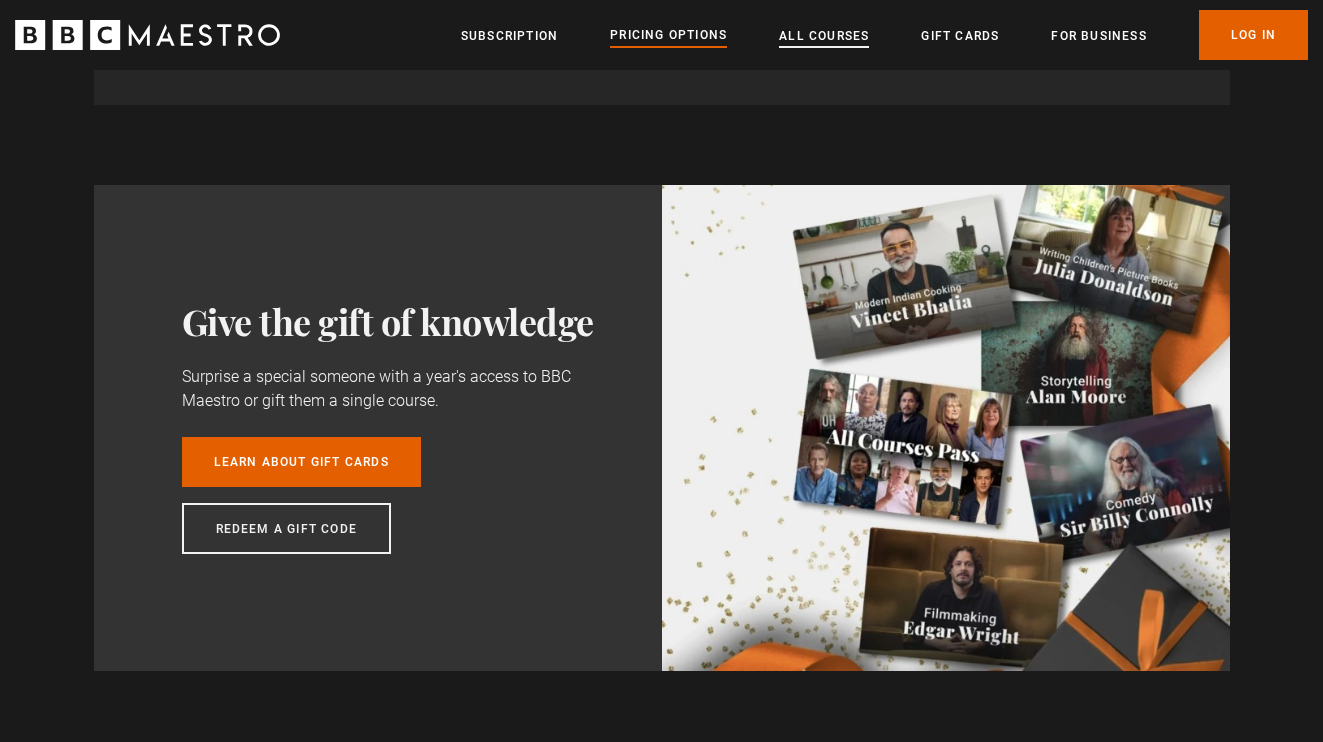 click on "All Courses" at bounding box center [824, 36] 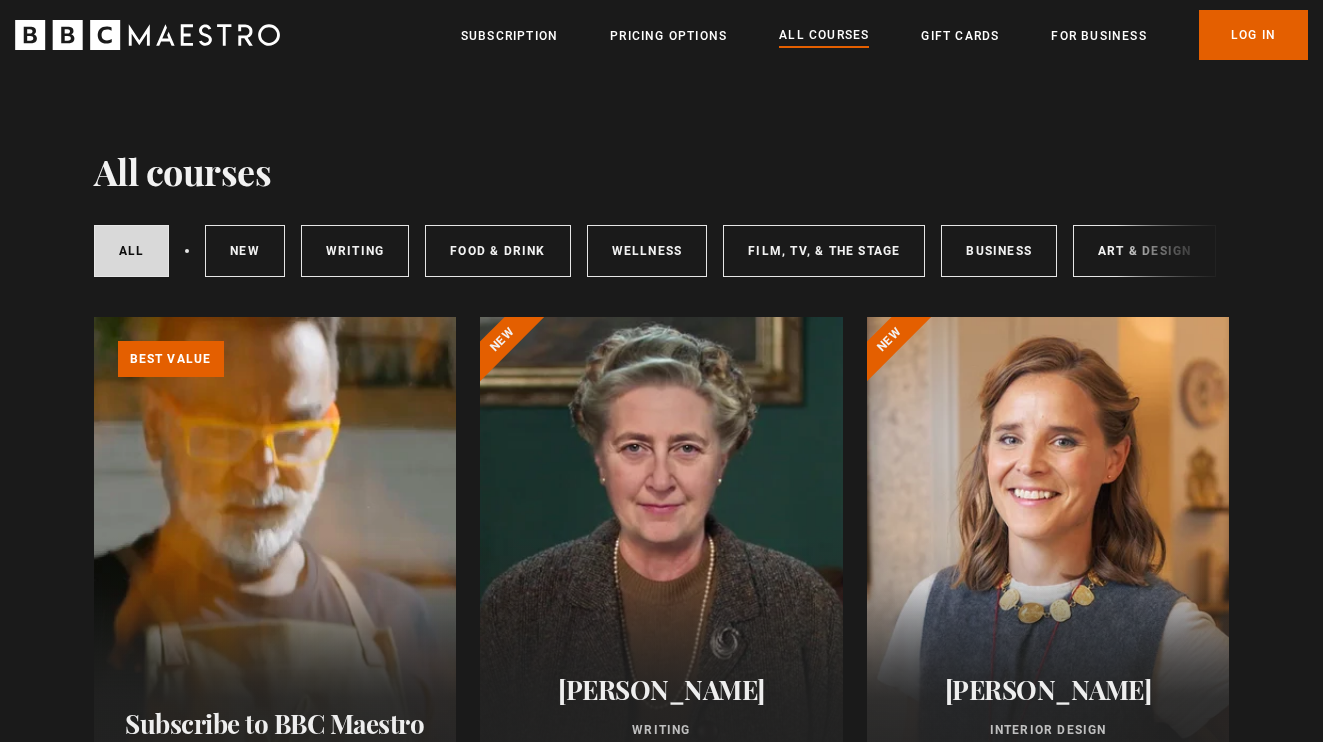 scroll, scrollTop: 0, scrollLeft: 0, axis: both 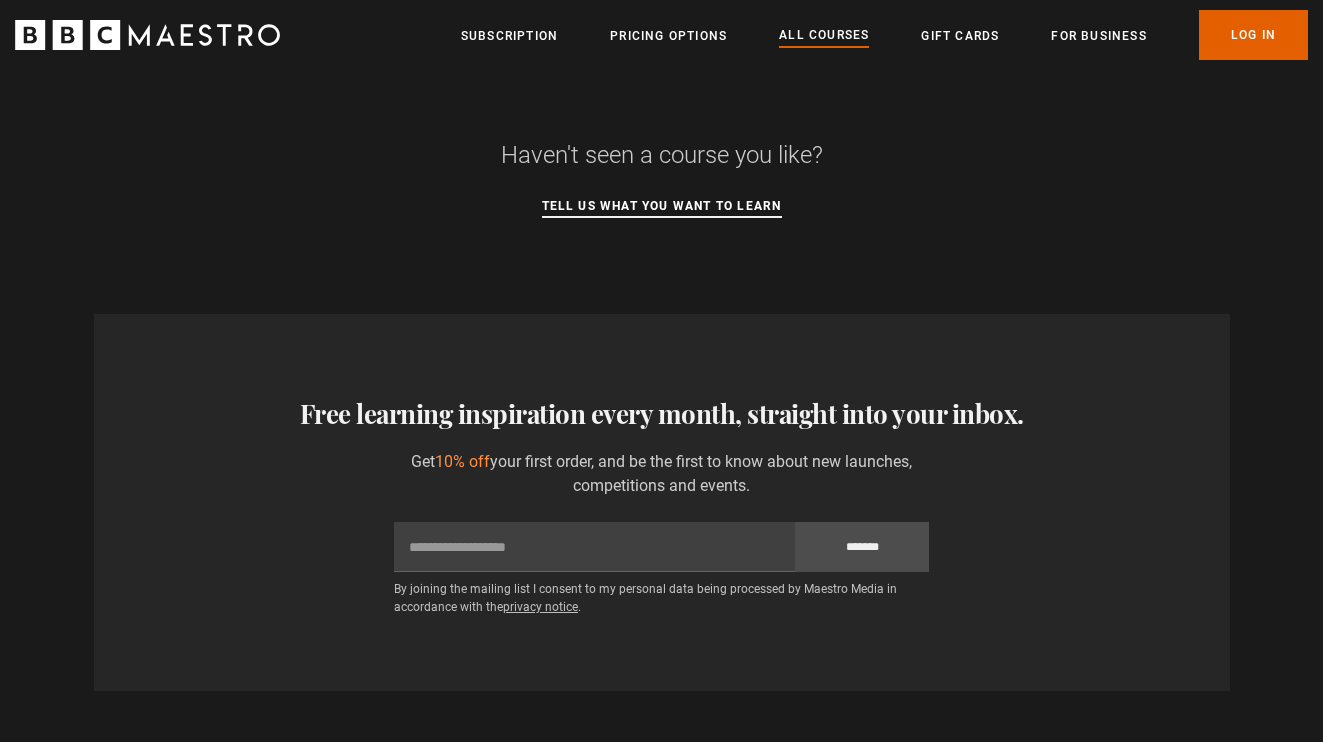 click on "Tell us what you want to learn" at bounding box center (662, 207) 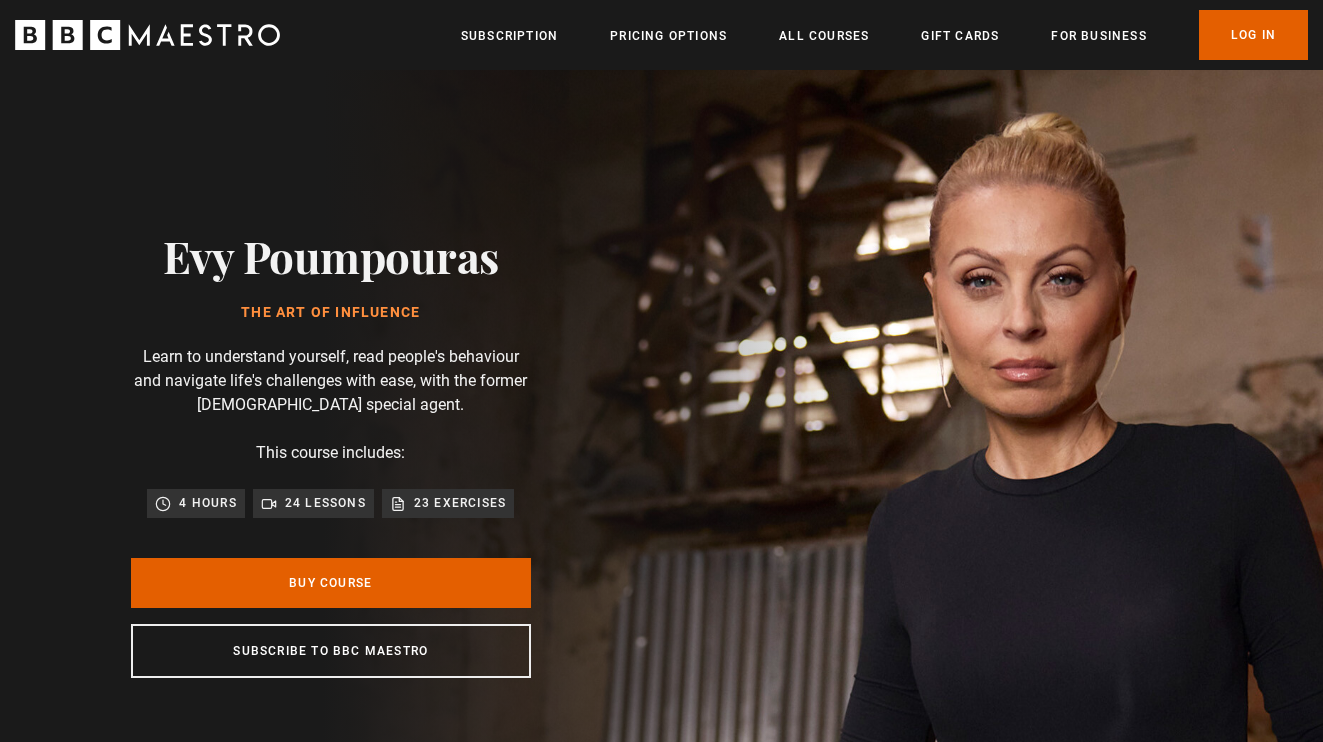 scroll, scrollTop: 0, scrollLeft: 0, axis: both 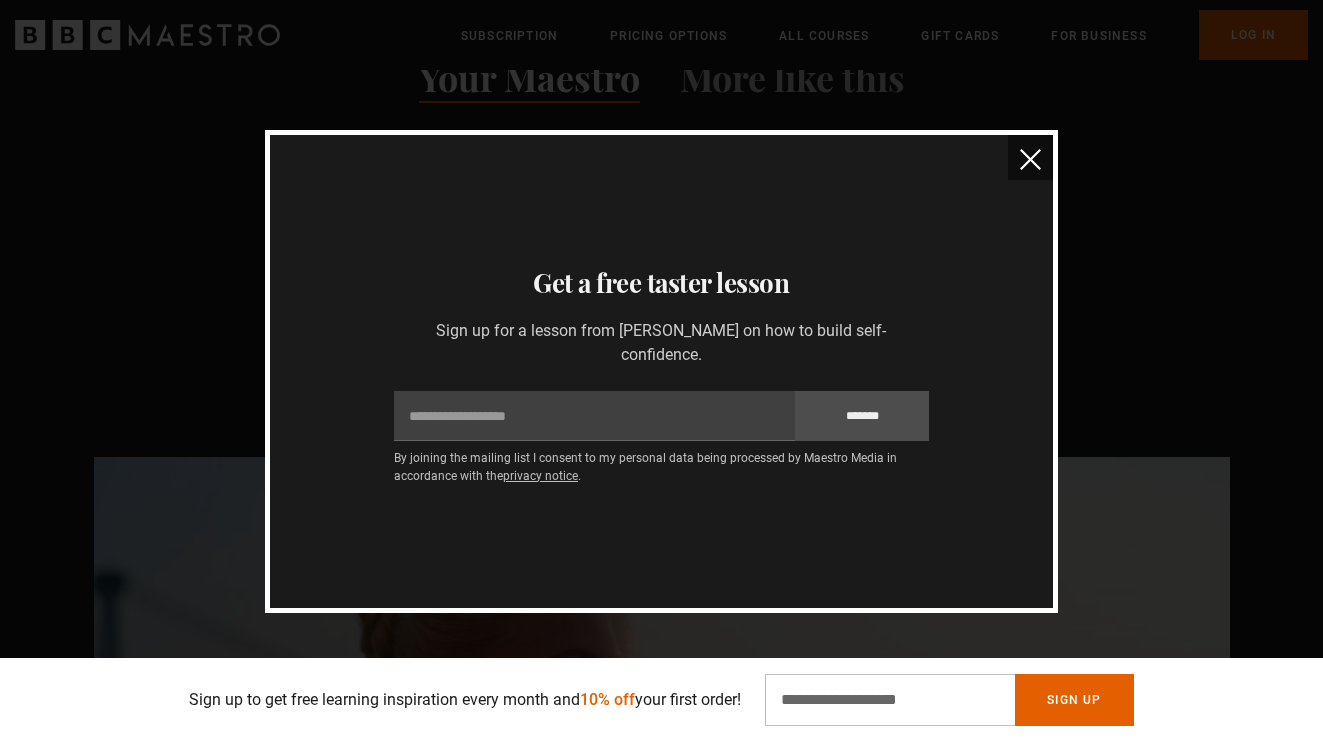 click at bounding box center [1030, 159] 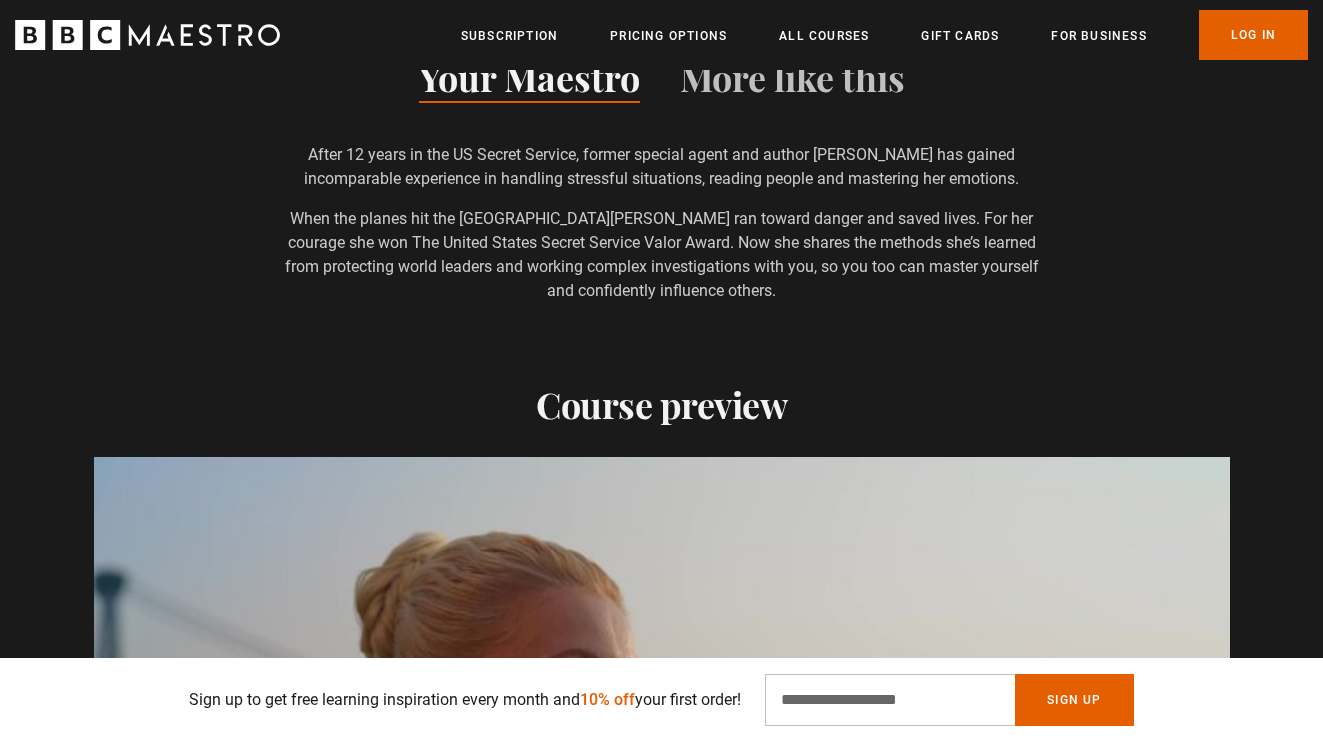 scroll, scrollTop: 0, scrollLeft: 1834, axis: horizontal 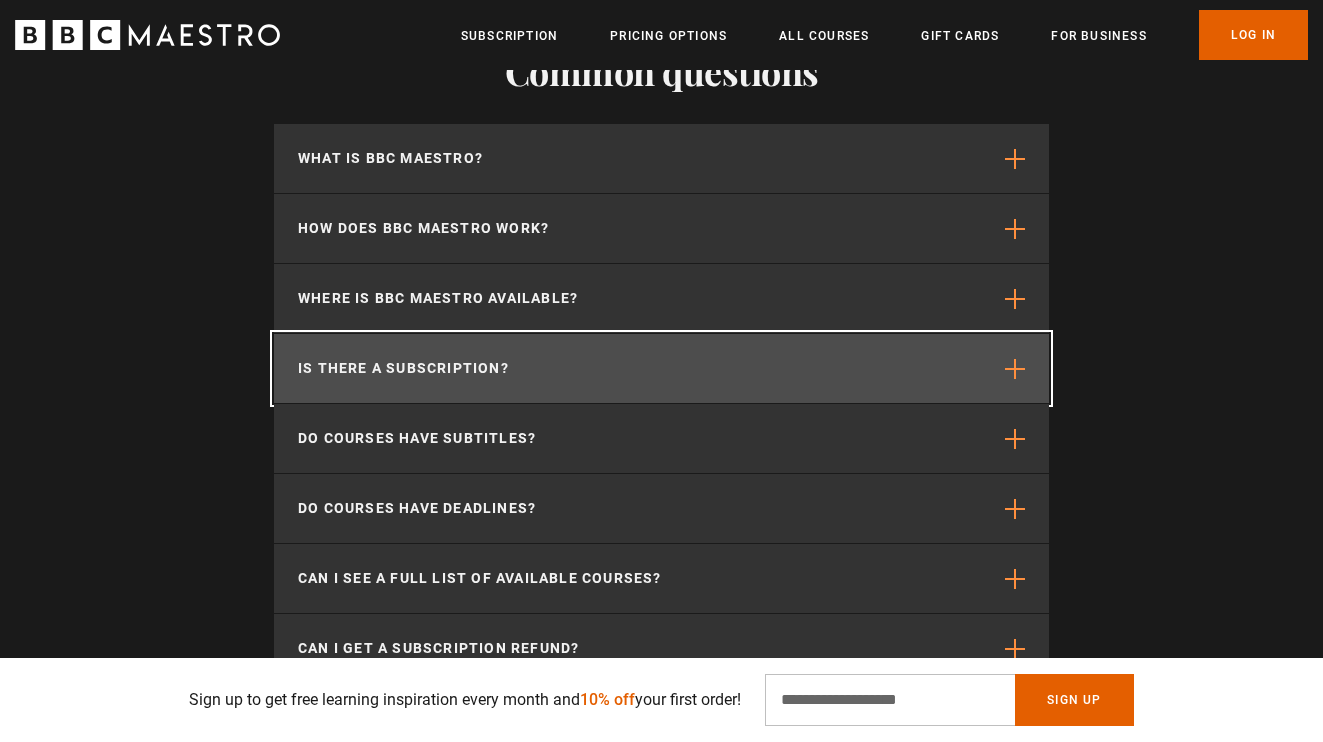 click at bounding box center [1015, 369] 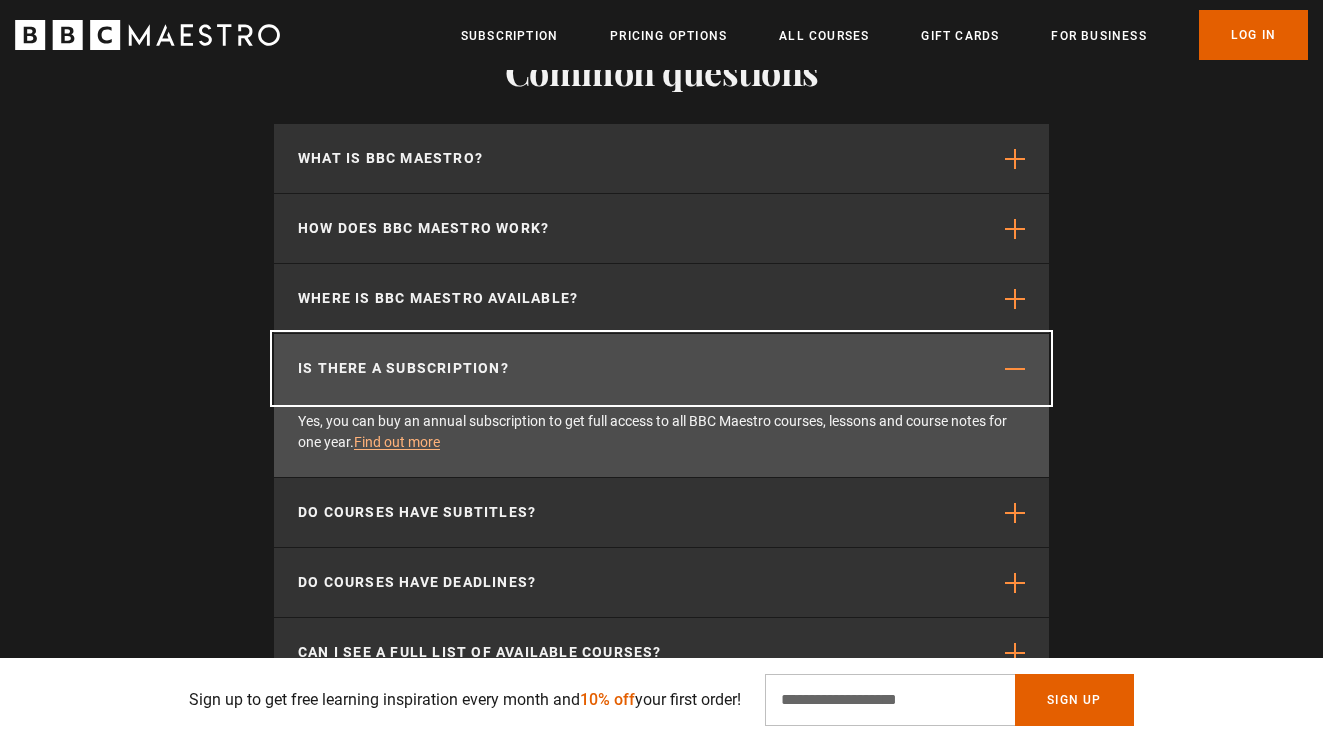 scroll, scrollTop: 0, scrollLeft: 2358, axis: horizontal 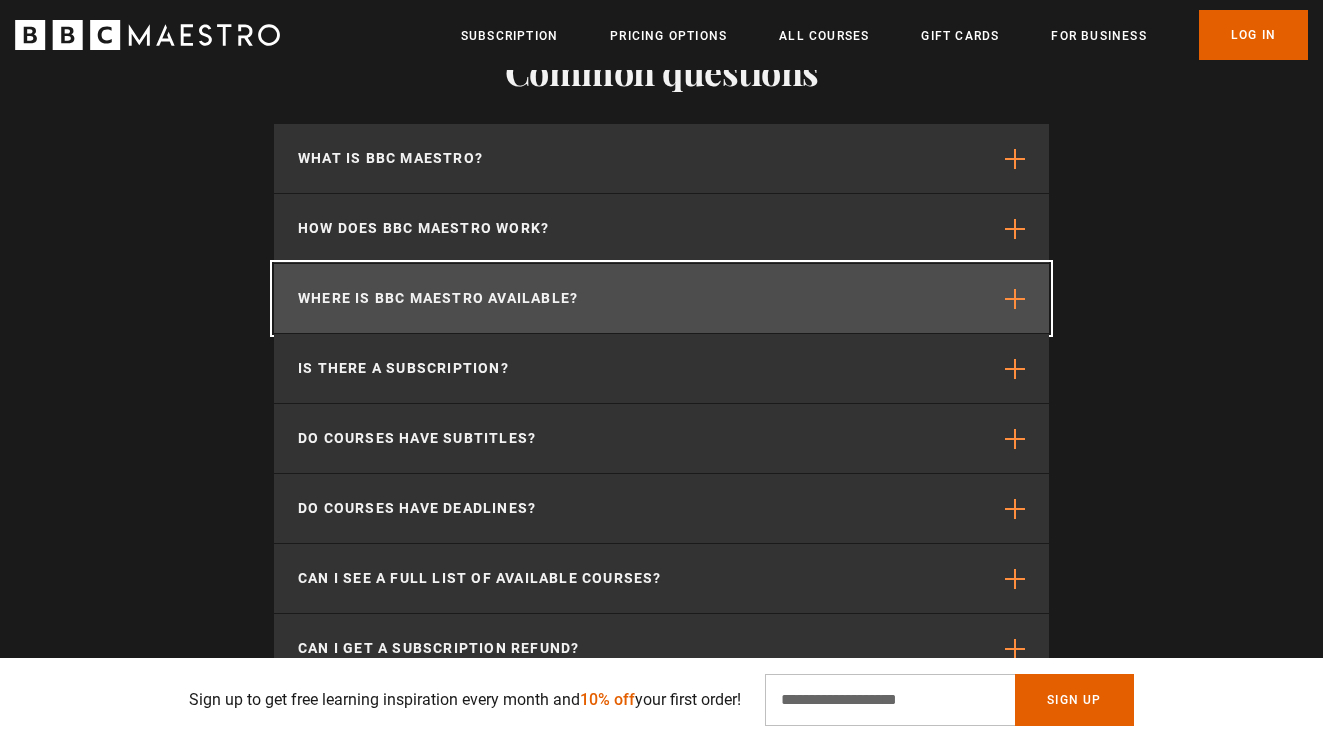 click at bounding box center (1015, 299) 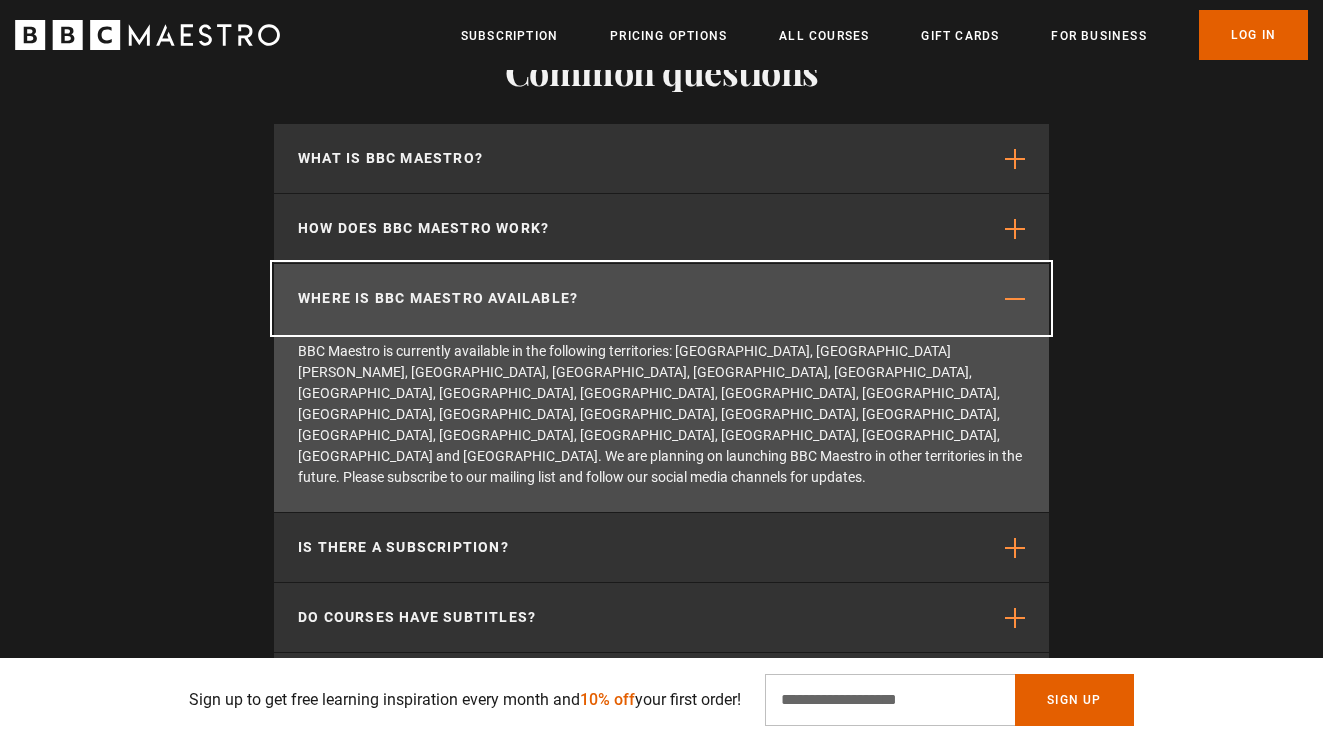 click at bounding box center (1015, 299) 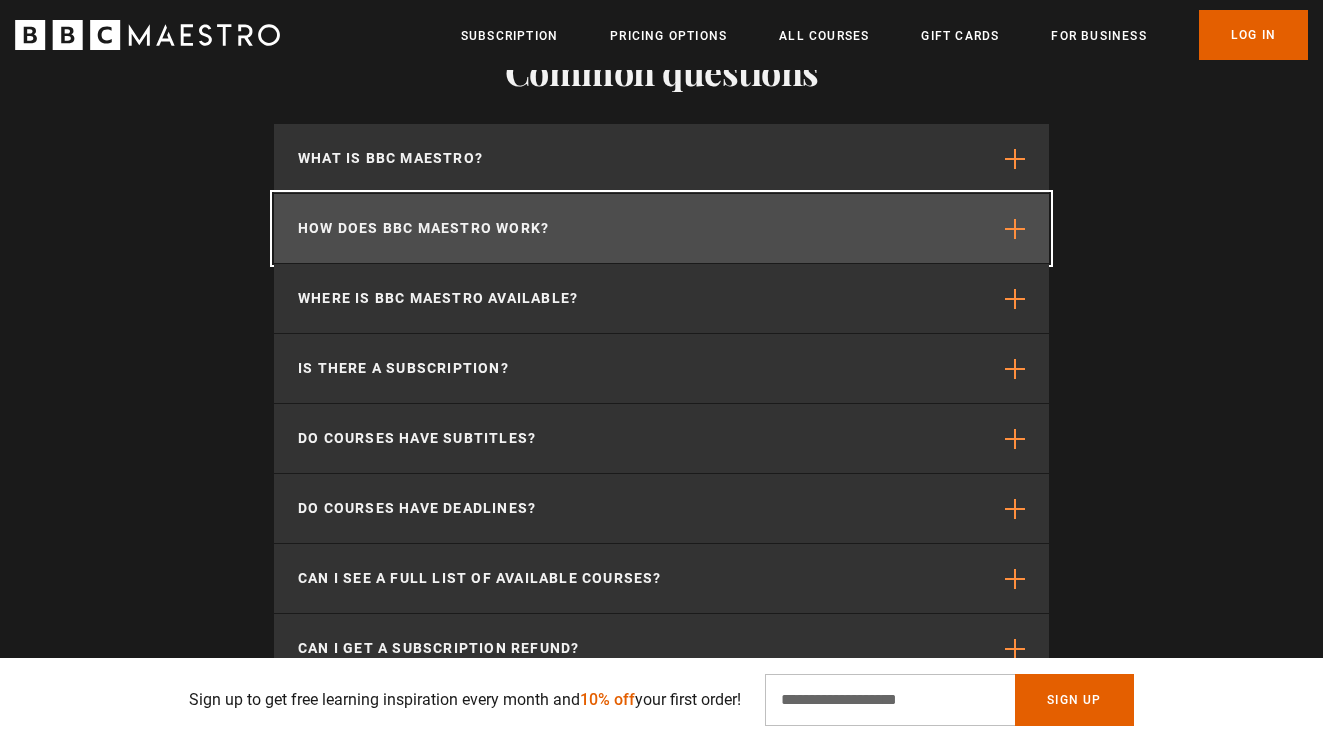 click at bounding box center [1015, 229] 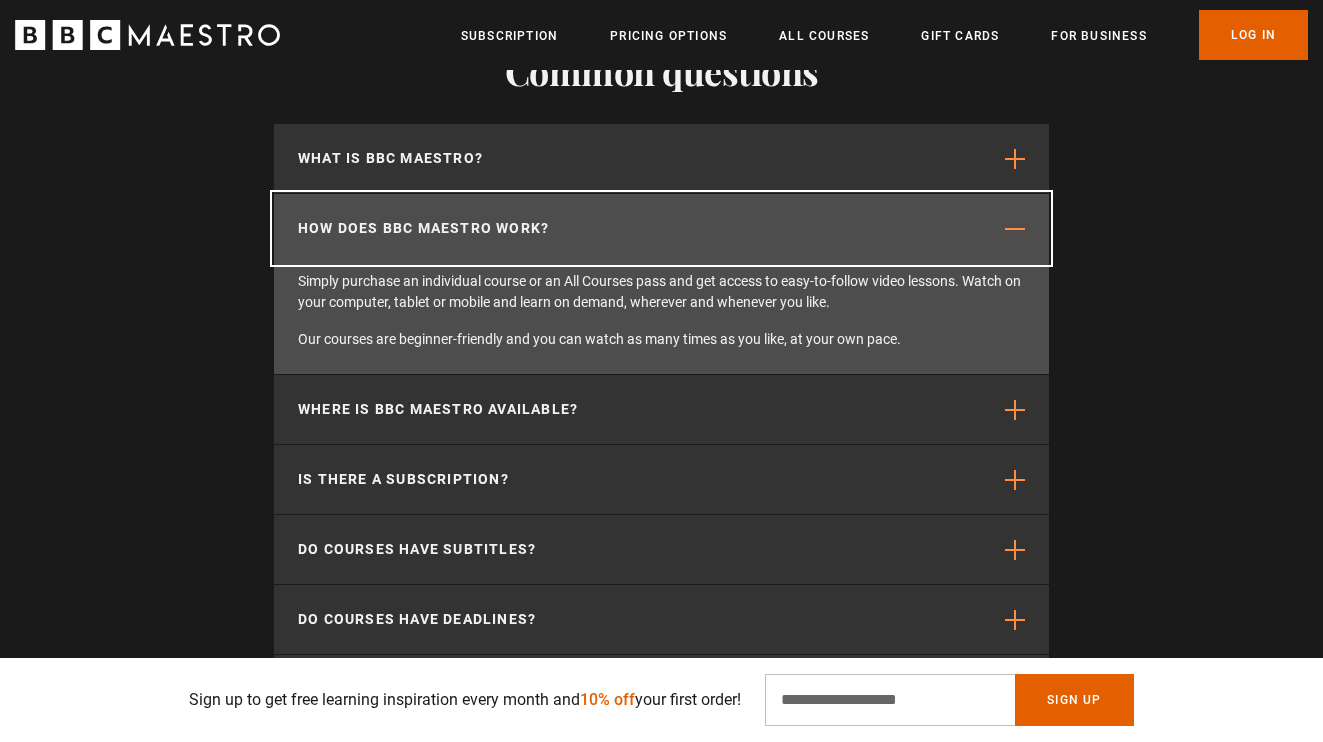 scroll, scrollTop: 0, scrollLeft: 2620, axis: horizontal 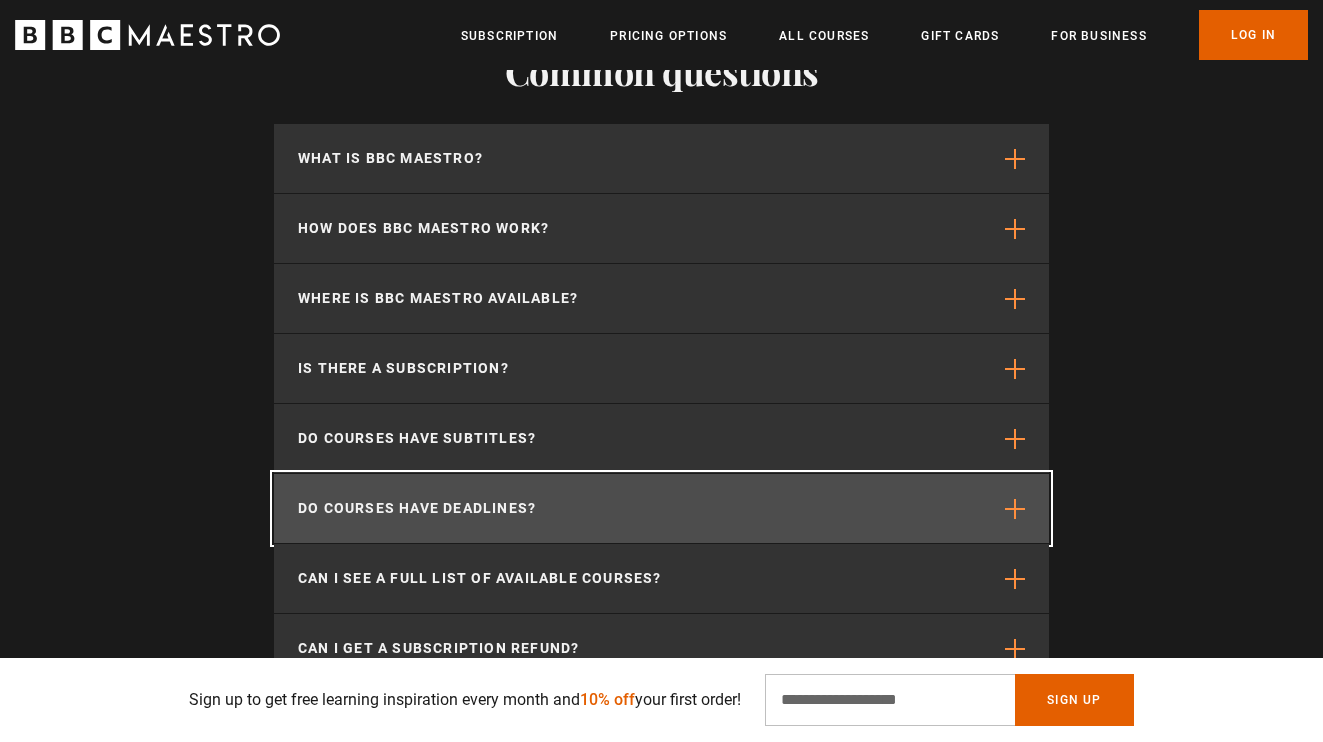 click on "Do courses have deadlines?" at bounding box center (661, 508) 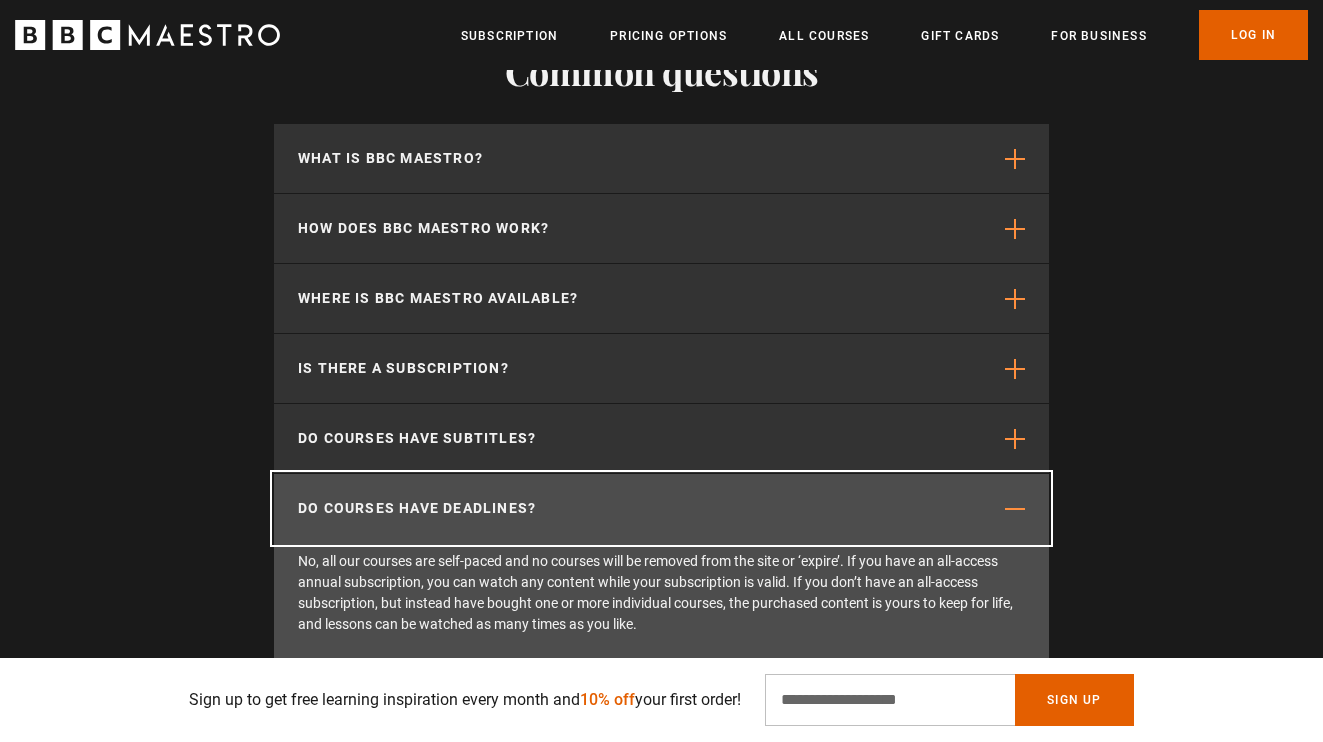 click on "Do courses have deadlines?" at bounding box center [661, 508] 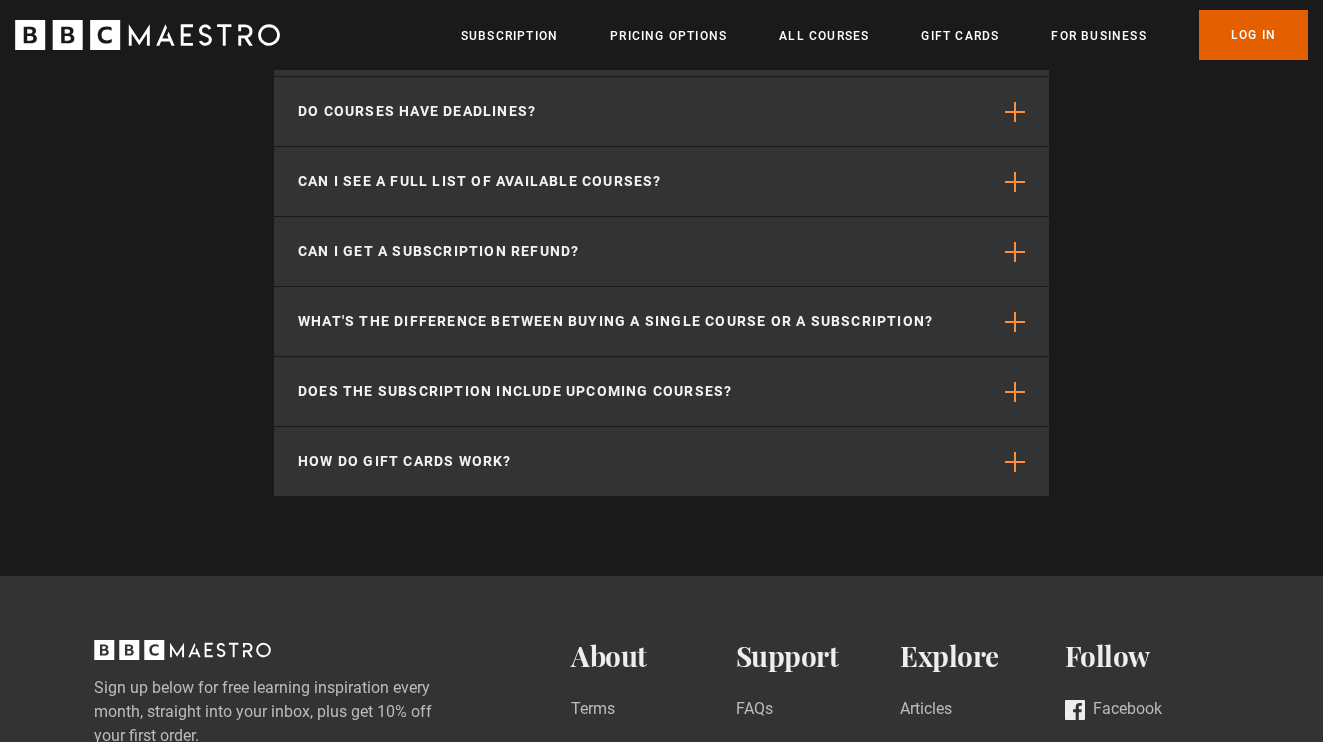 scroll, scrollTop: 6406, scrollLeft: 0, axis: vertical 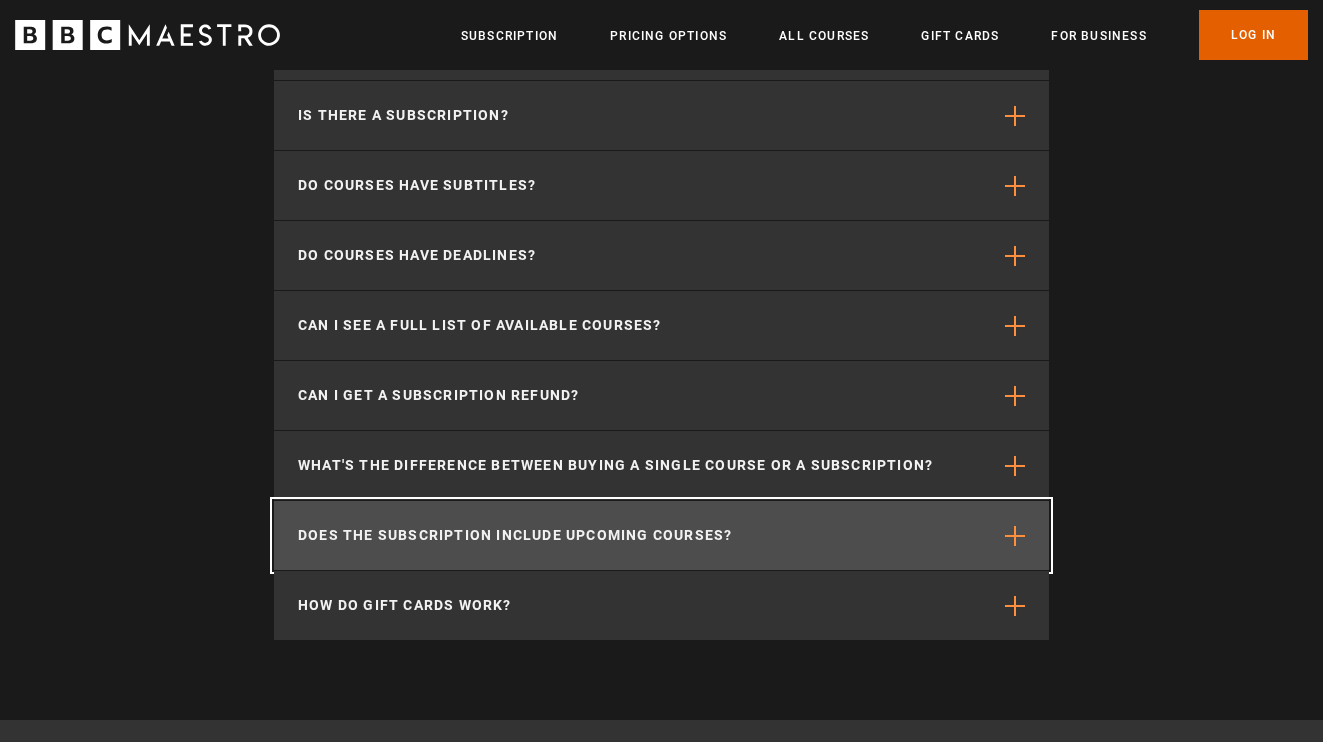 click at bounding box center (1015, 536) 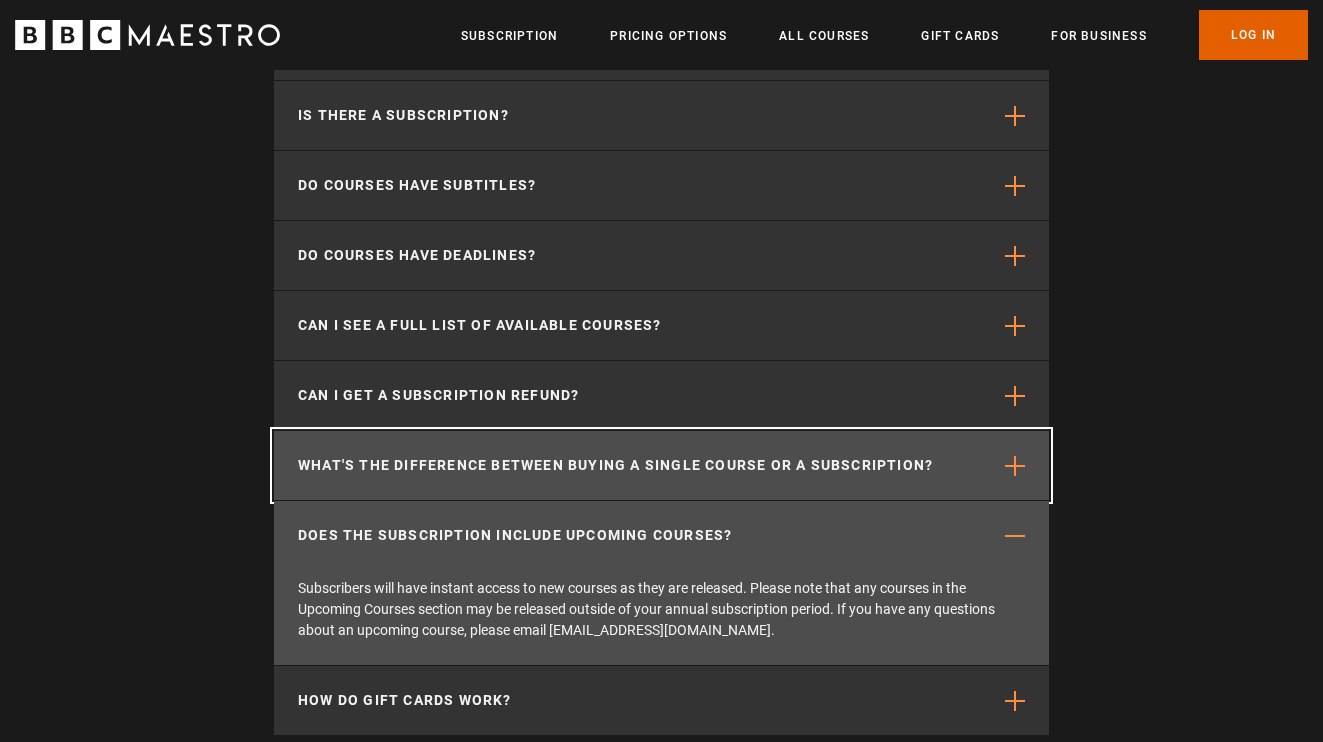 click at bounding box center (1015, 466) 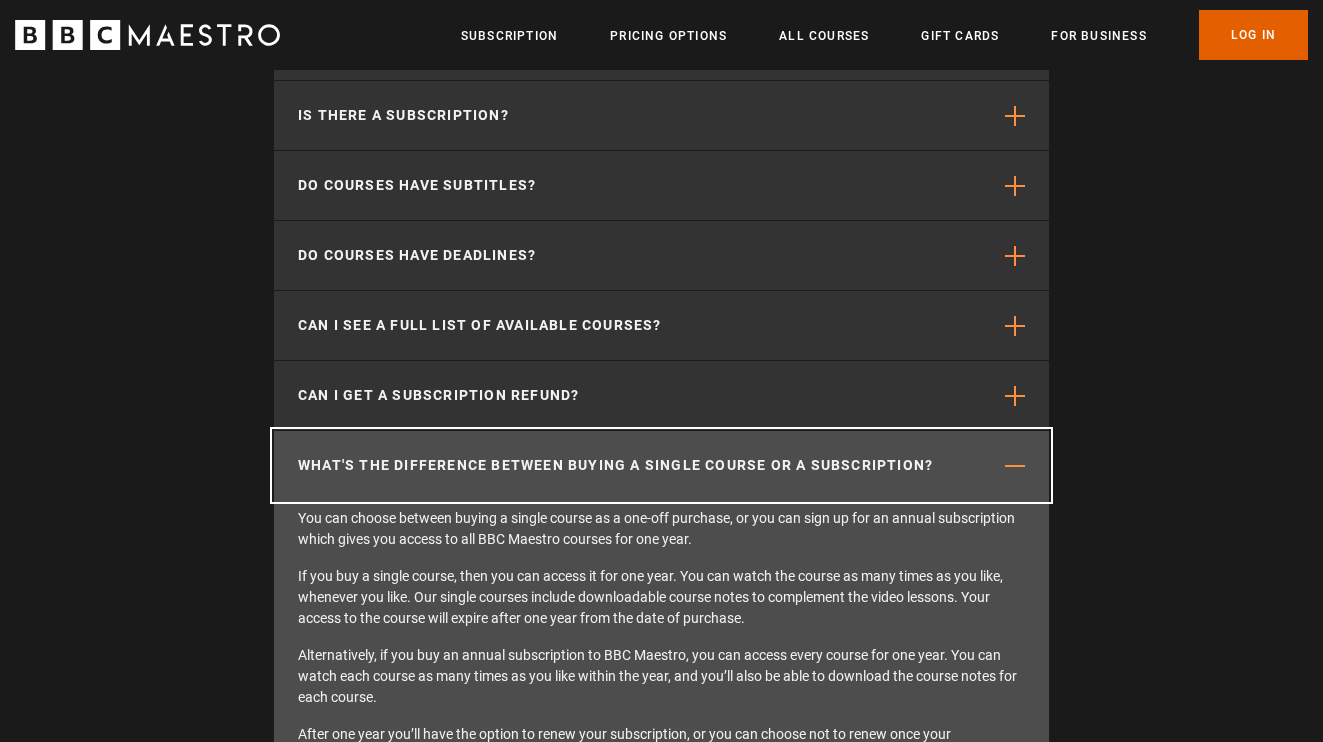scroll, scrollTop: 0, scrollLeft: 3144, axis: horizontal 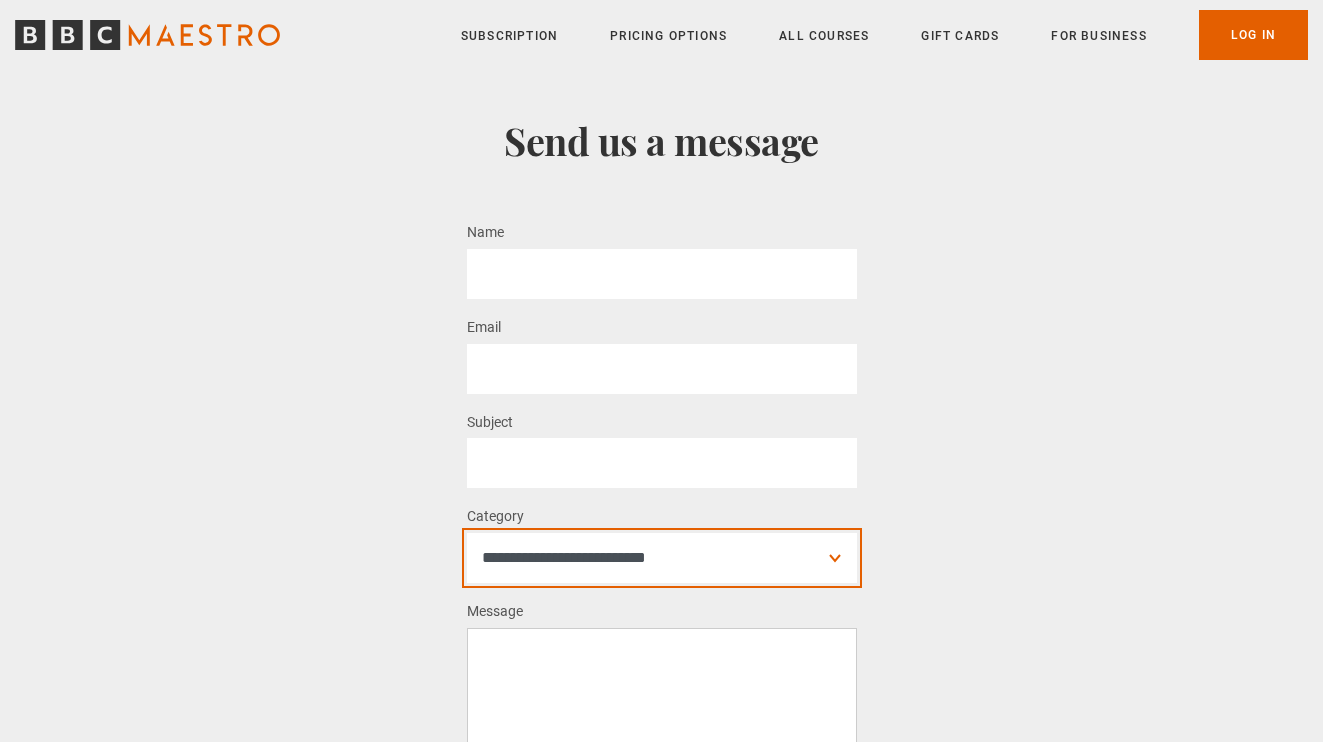 click on "**********" at bounding box center (662, 558) 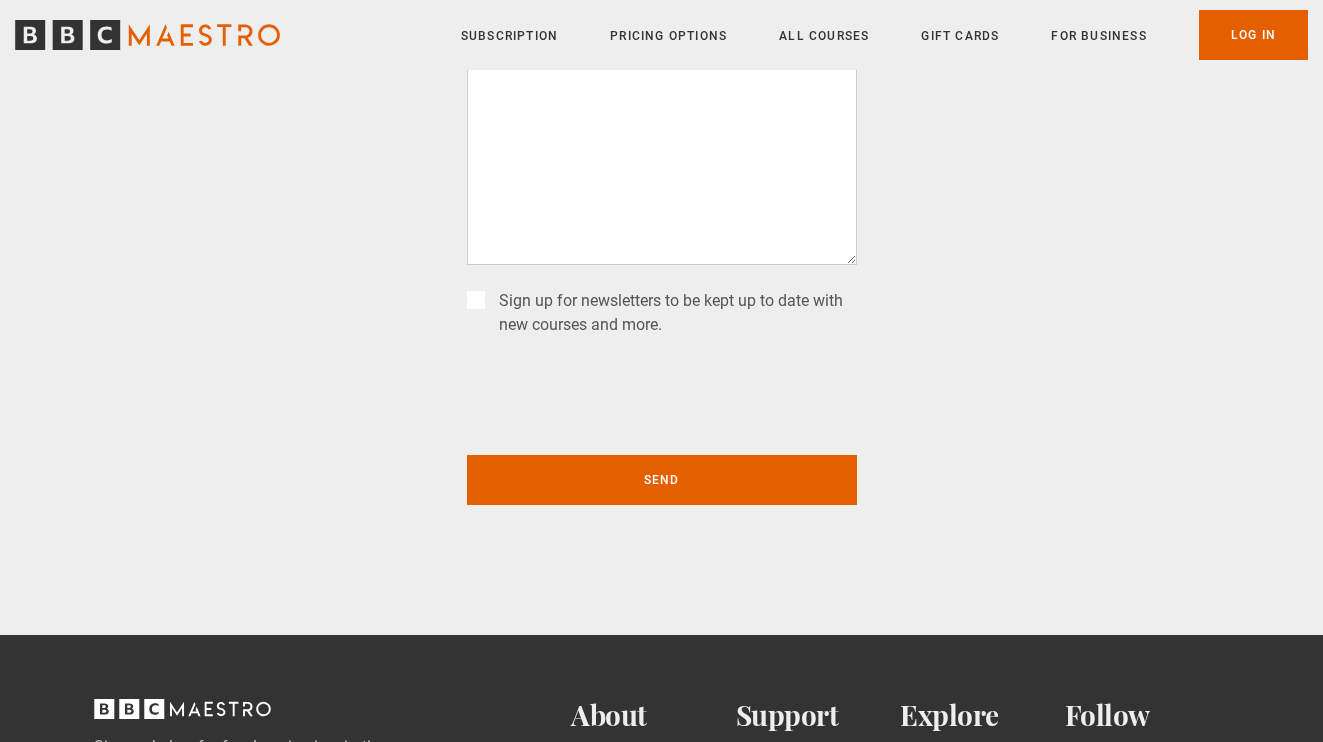 scroll, scrollTop: 0, scrollLeft: 0, axis: both 